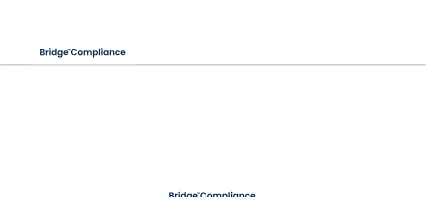 scroll, scrollTop: 0, scrollLeft: 0, axis: both 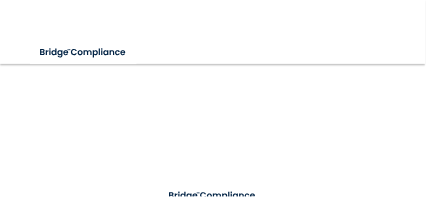 type on "[EMAIL]" 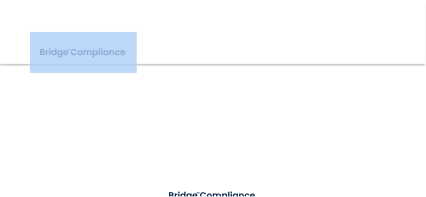 click on "Toggle navigation                                                                                                                                  Manage My Enterprise                  Manage My Location                                                                 [EMAIL]                                    Invalid email/password.     You don't have permission to access that page.       Sign In            Forgot Password?                          Copyright © All rights reserved  2025 @ Rectangle Health |  Privacy Policy  |  Terms of Use" at bounding box center [213, 130] 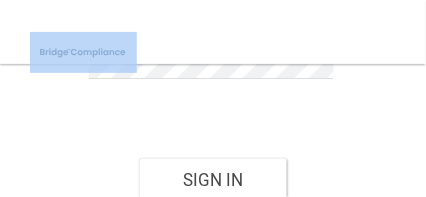 scroll, scrollTop: 309, scrollLeft: 0, axis: vertical 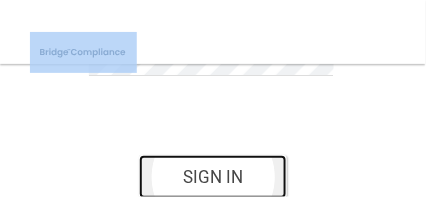 click on "Sign In" at bounding box center (213, 177) 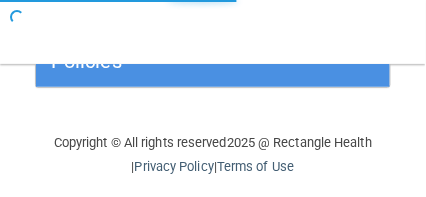 scroll, scrollTop: 232, scrollLeft: 0, axis: vertical 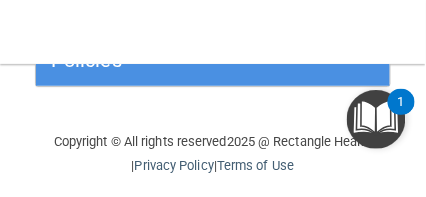 click on "Copyright © All rights reserved  2025 @ Rectangle Health |  Privacy Policy  |  Terms of Use" at bounding box center [213, 154] 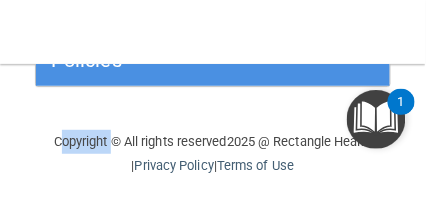 click on "Copyright © All rights reserved  2025 @ Rectangle Health |  Privacy Policy  |  Terms of Use" at bounding box center (213, 154) 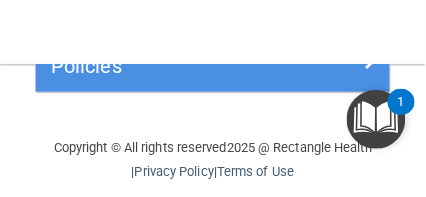 click on "Policies
Select All   (Unselect 0)    Unselect All            Print Selected (0)                       Acceptable Use Policy                         Policy that defines acceptable and unacceptable use of electronic devices and network resources in conjunction with its established culture of ethical and lawful behavior, openness, trust, and integrity.                     Business Associates Policy                         Policy that describes the obligations of business associates and the requirements for contracting with business associates.                     Complaint Process Policy                         Policy to provide a process for patients and responsible parties to make complaints concerning privacy and security practices.                     Document Destruction Policy                                             Documentation Retention Policy                                             Employee Access to PHI Policy" at bounding box center (213, 77) 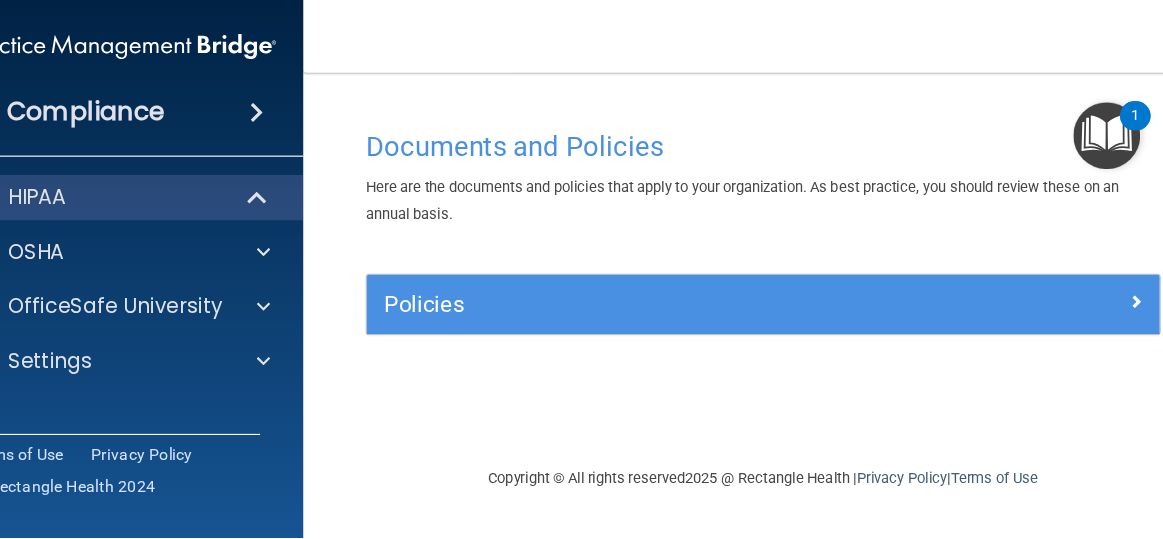 scroll, scrollTop: 0, scrollLeft: 0, axis: both 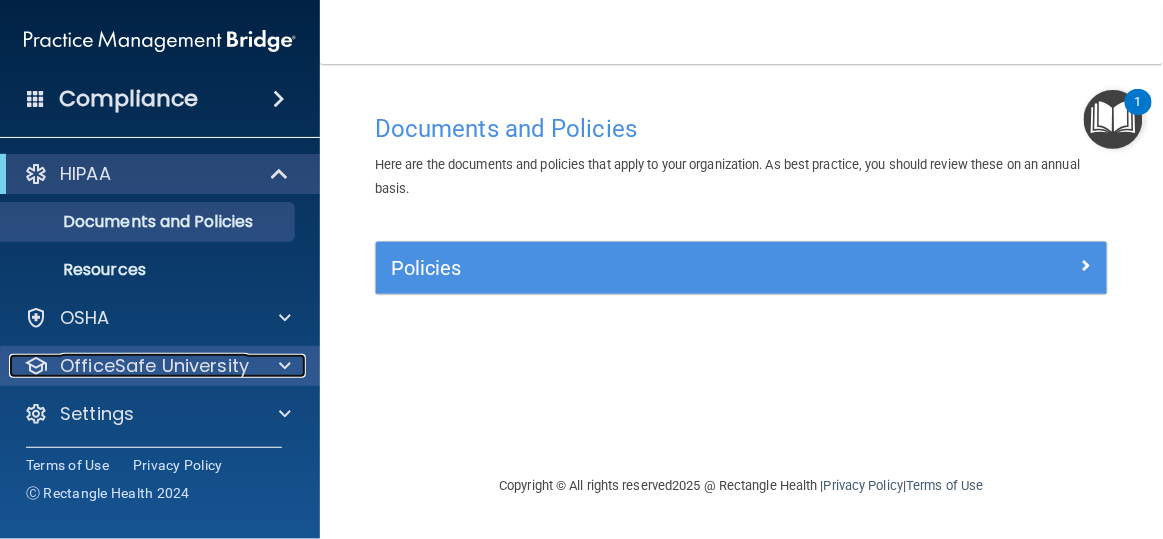 drag, startPoint x: 418, startPoint y: 1, endPoint x: 126, endPoint y: 370, distance: 470.55817 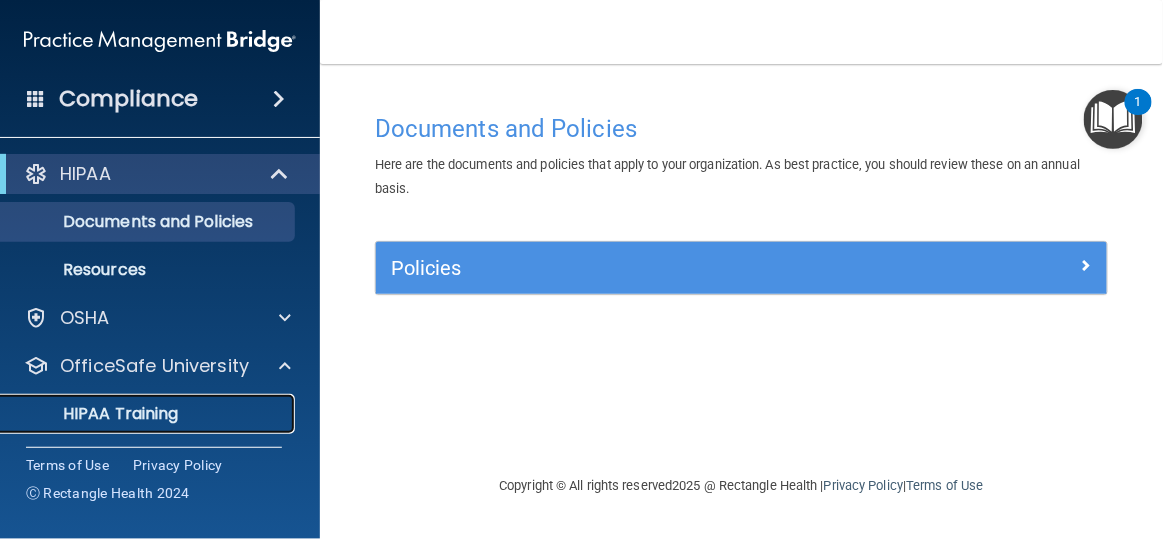 click on "HIPAA Training" at bounding box center (95, 414) 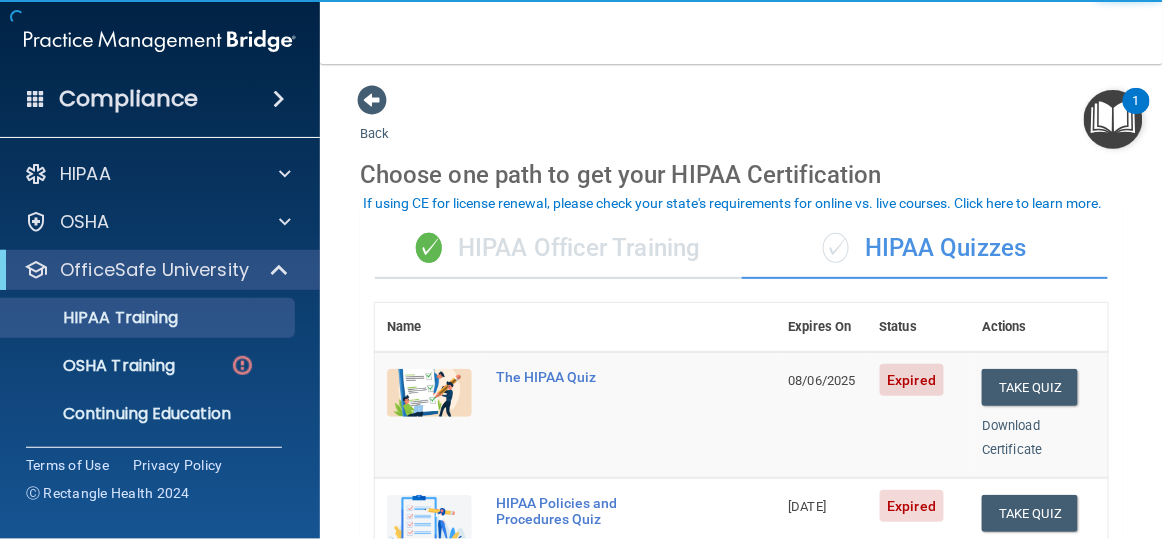 click on "✓   HIPAA Officer Training" at bounding box center [558, 249] 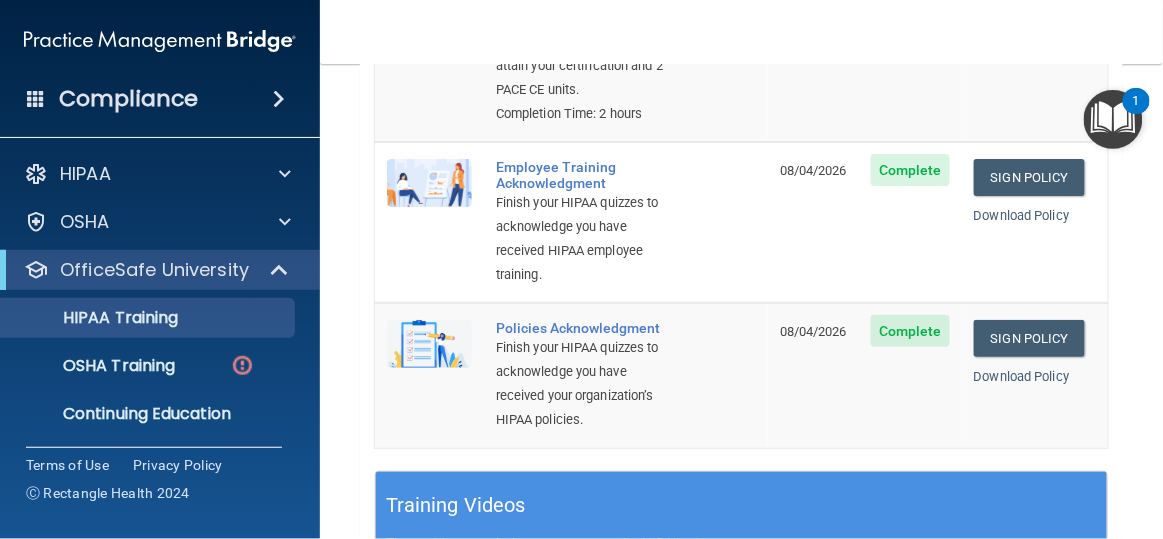 click on "HIPAA Officer Certification     This self-paced training is divided into four (4) modules based on the HIPAA, Privacy, Security, and Breach Notification Rules. You must successfully complete all four levels of challenges to attain your certification and 2 PACE CE units.    Completion Time: 2 hours    08/04/2026           Complete        Begin Course       Download Certificate                Employee Training Acknowledgment   Finish your HIPAA quizzes to acknowledge you have received HIPAA employee training.    08/04/2026           Complete        Sign Policy       Sign Policy       Download Policy            Policies Acknowledgment   Finish your HIPAA quizzes to acknowledge you have received your organization’s HIPAA policies.    08/04/2026           Complete        Sign Policy       Sign Policy       Download Policy" at bounding box center (741, 150) 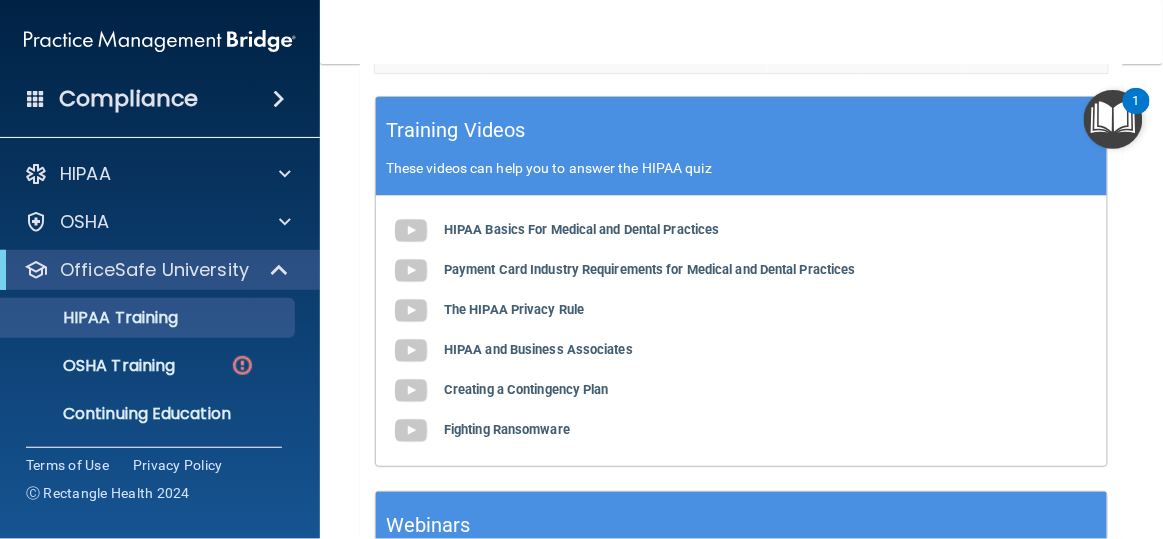 scroll, scrollTop: 878, scrollLeft: 0, axis: vertical 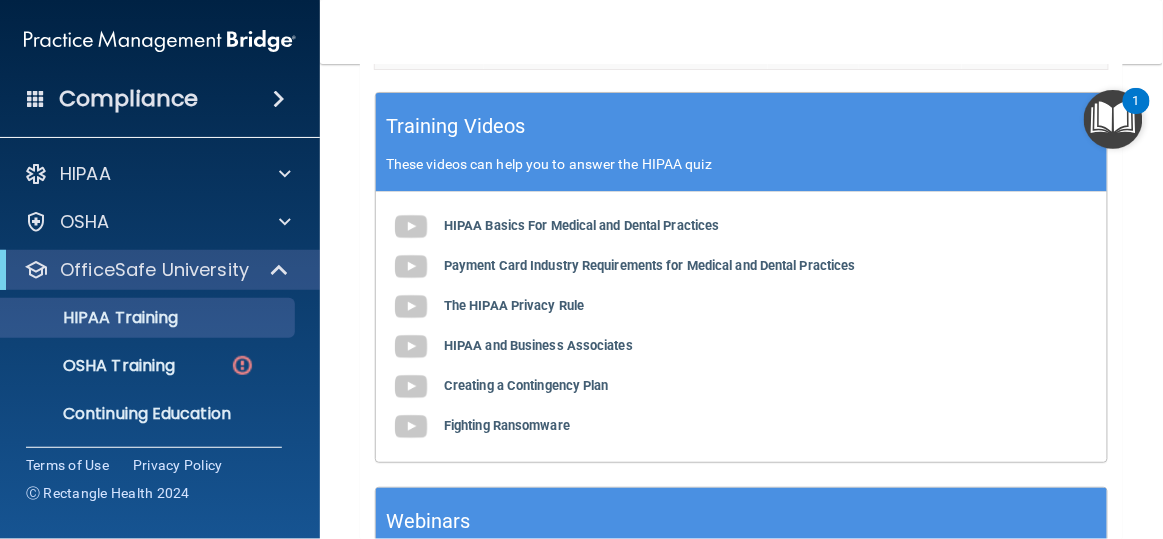click on "Payment Card Industry Requirements for Medical and Dental Practices" at bounding box center (650, 265) 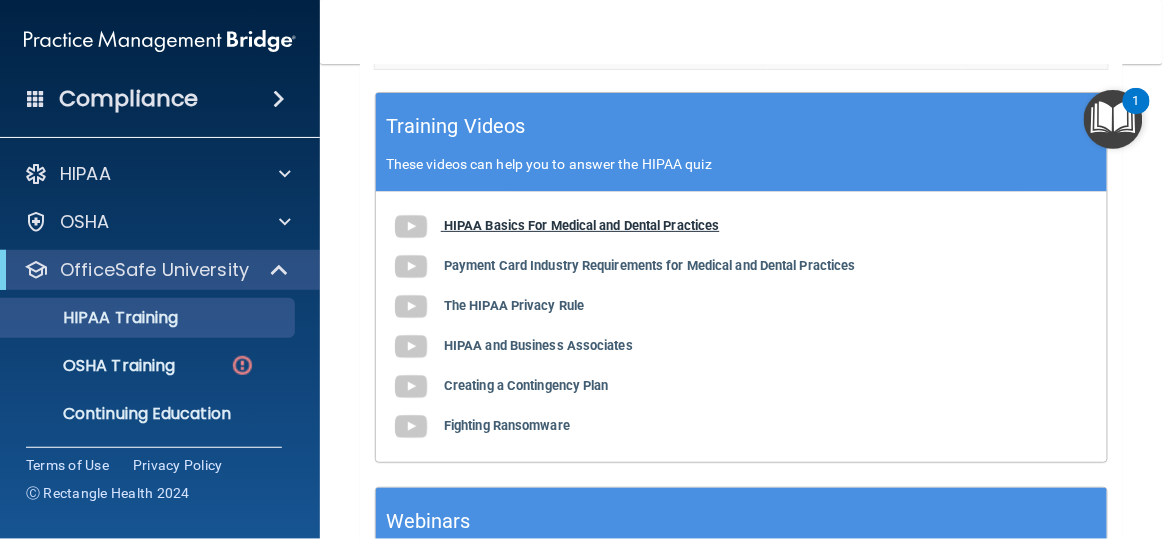 click on "HIPAA Basics For Medical and Dental Practices" at bounding box center (582, 225) 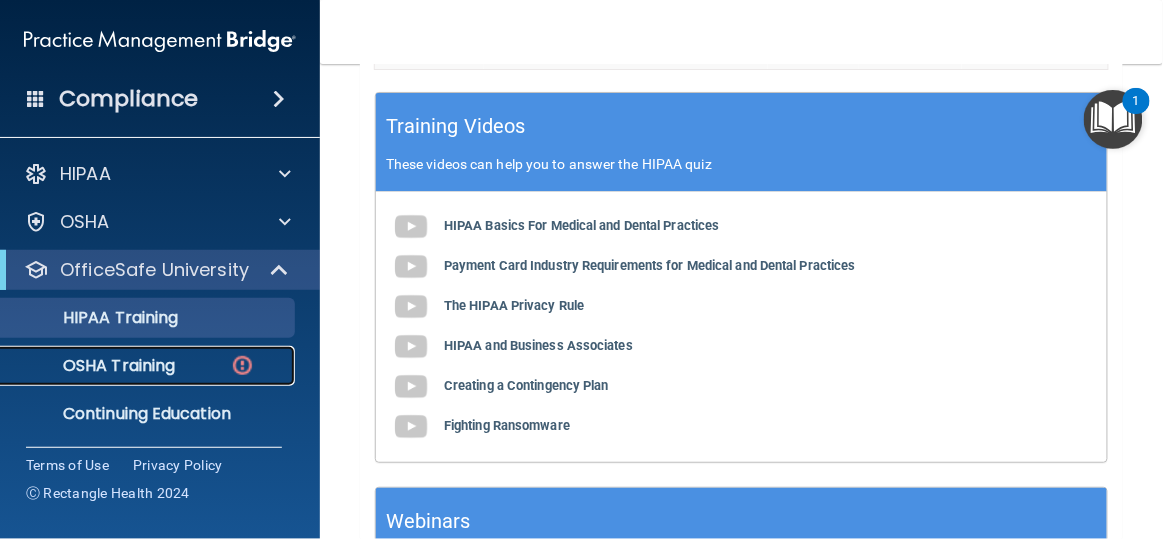 click on "OSHA Training" at bounding box center [94, 366] 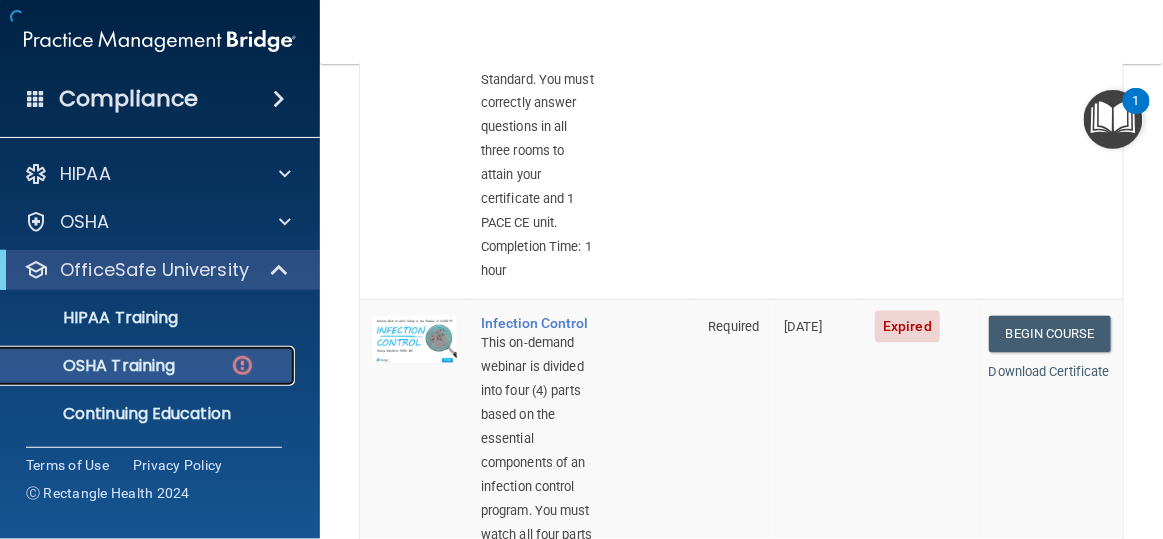 scroll, scrollTop: 926, scrollLeft: 0, axis: vertical 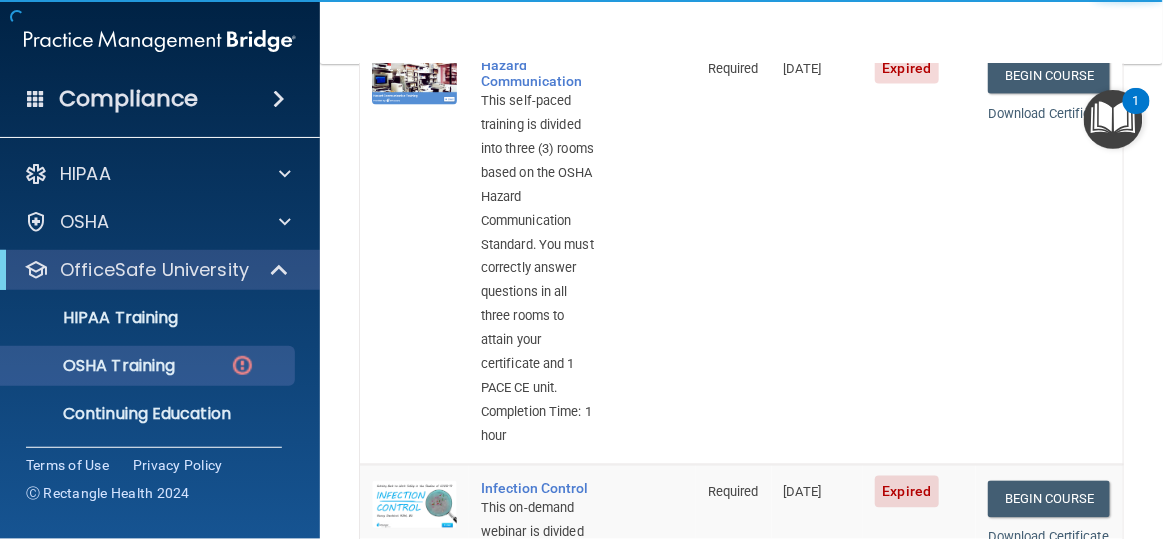 click on "Expired" at bounding box center (919, 252) 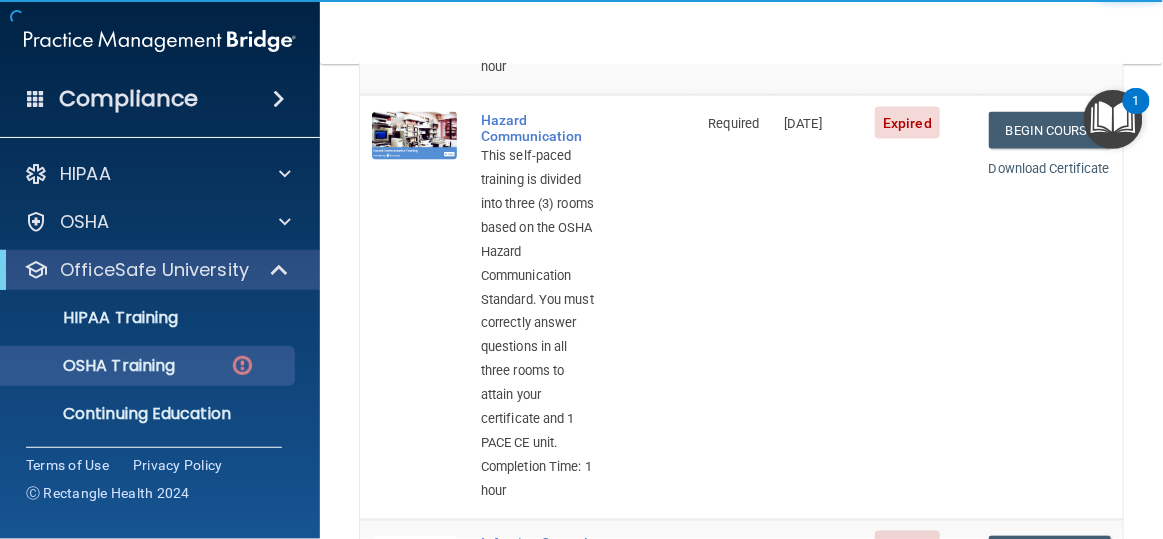 click on "Expired" at bounding box center (920, 307) 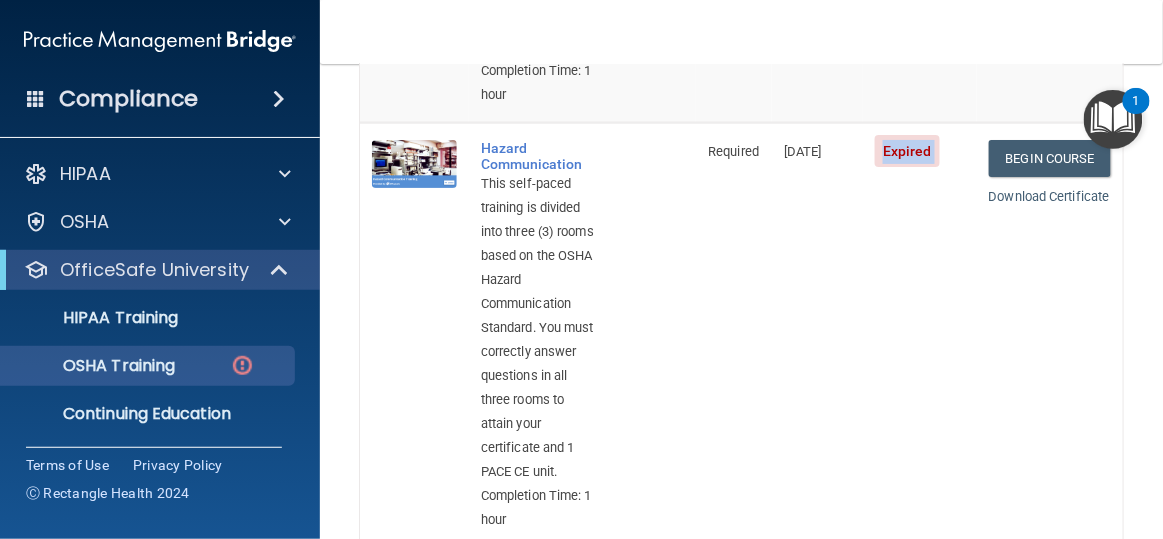 click on "Expired" at bounding box center (920, 335) 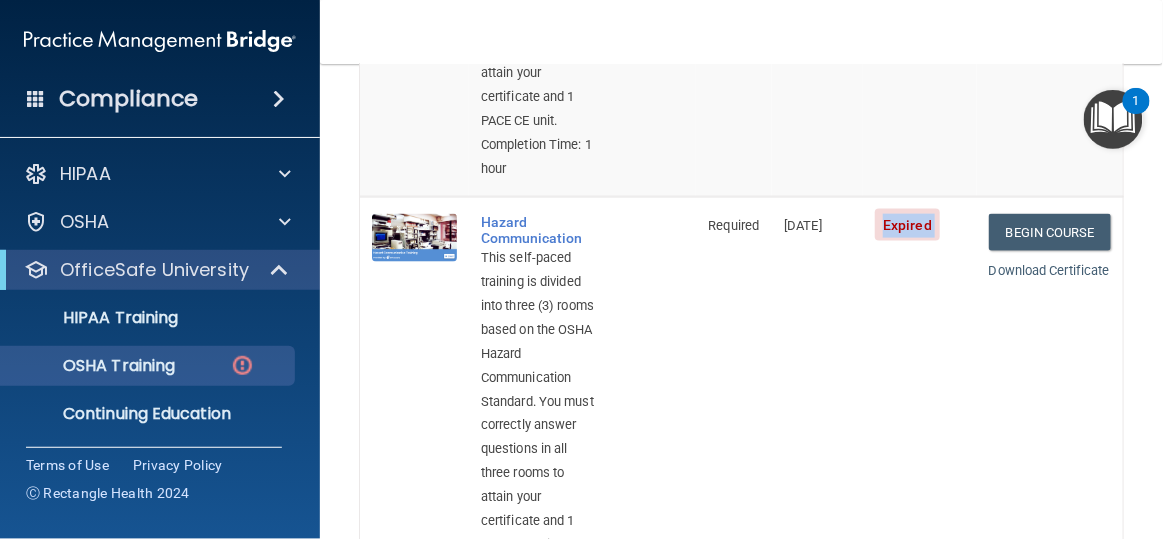 click on "Expires Soon" at bounding box center (920, -40) 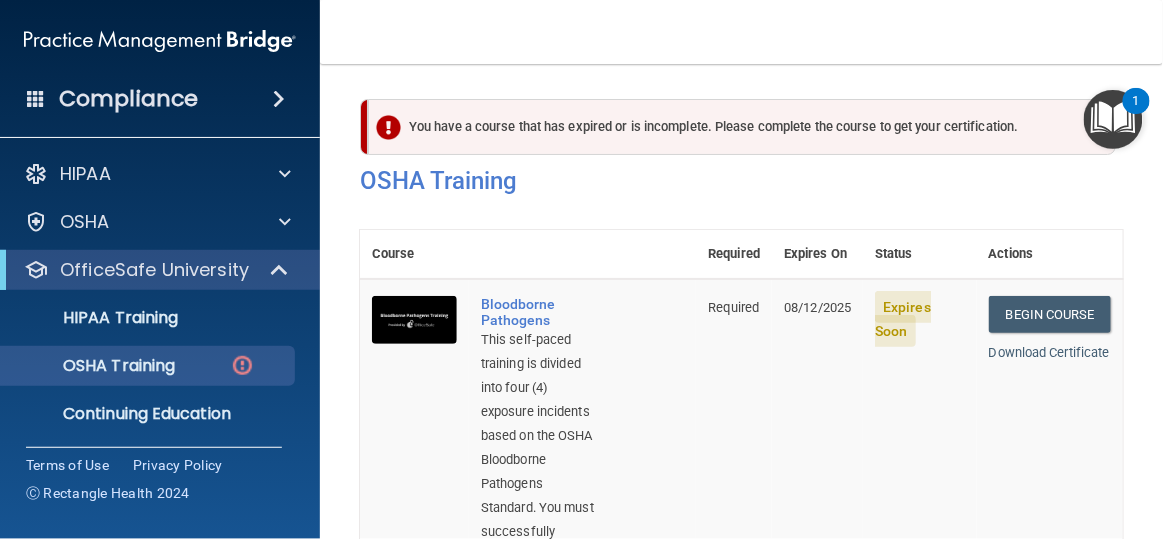 scroll, scrollTop: 0, scrollLeft: 0, axis: both 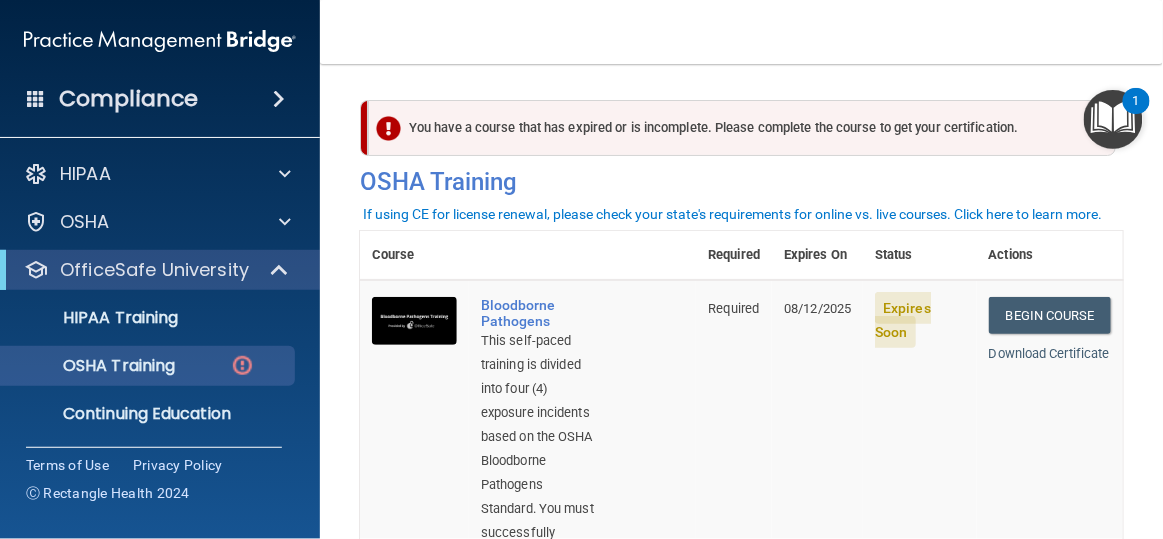 click on "If using CE for license renewal, please check your state's requirements for online vs. live courses. Click here to learn more." at bounding box center [733, 214] 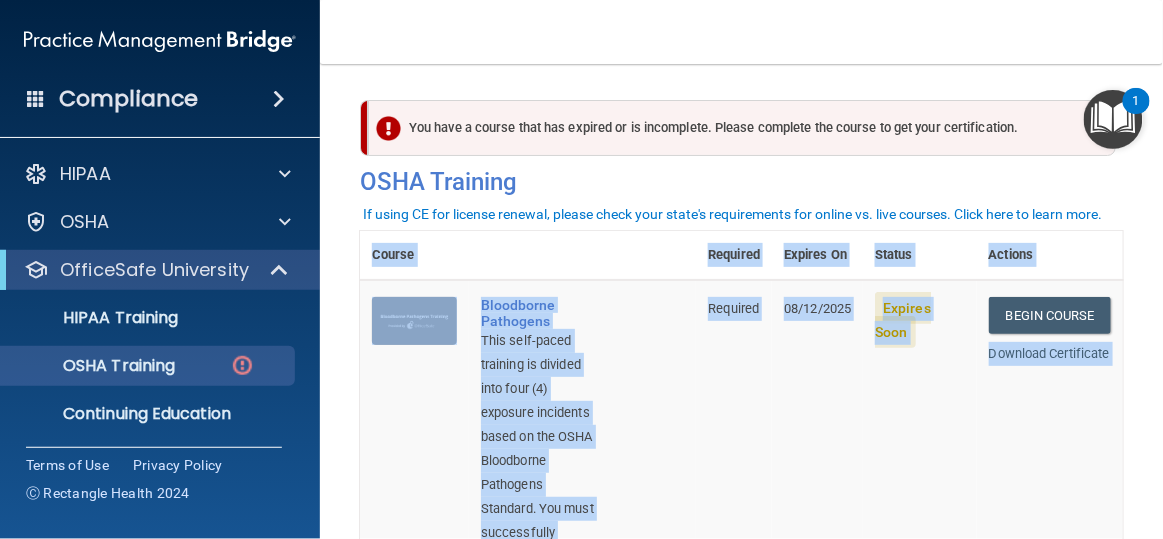 scroll, scrollTop: 15, scrollLeft: 0, axis: vertical 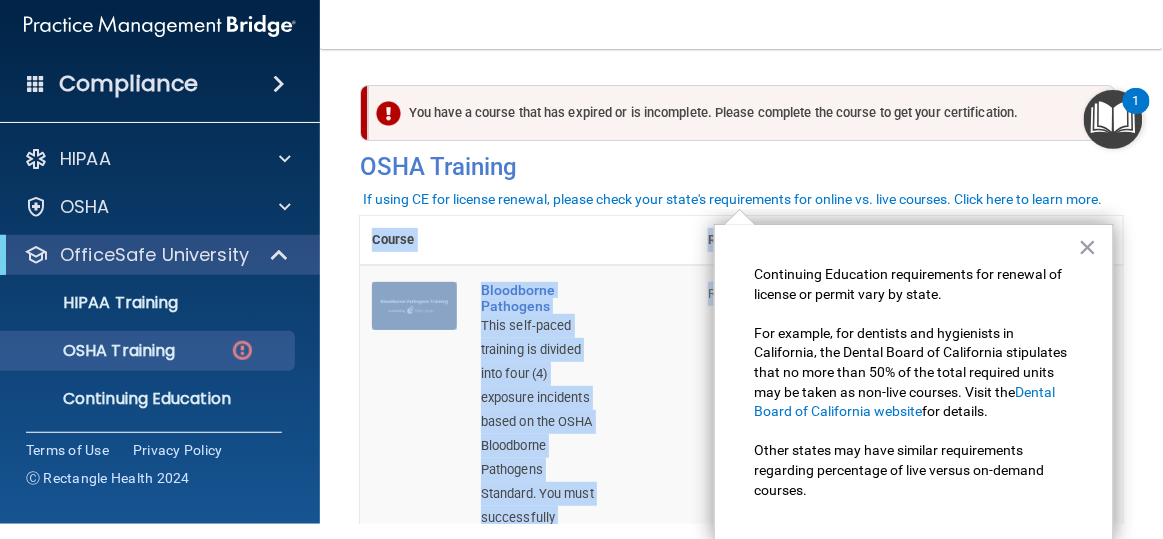 click on "×" at bounding box center [1088, 247] 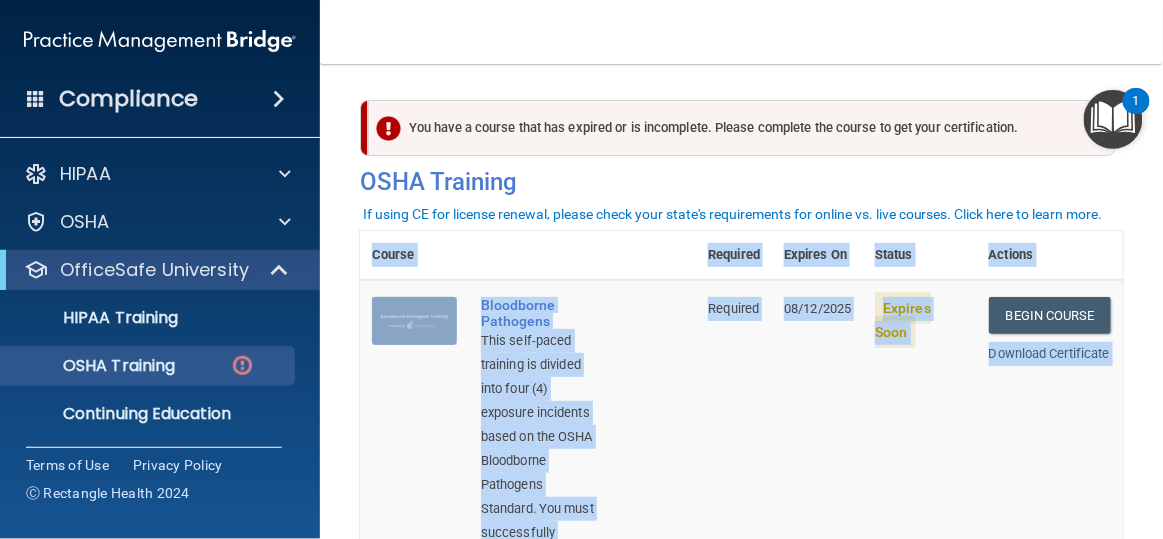 scroll, scrollTop: 0, scrollLeft: 0, axis: both 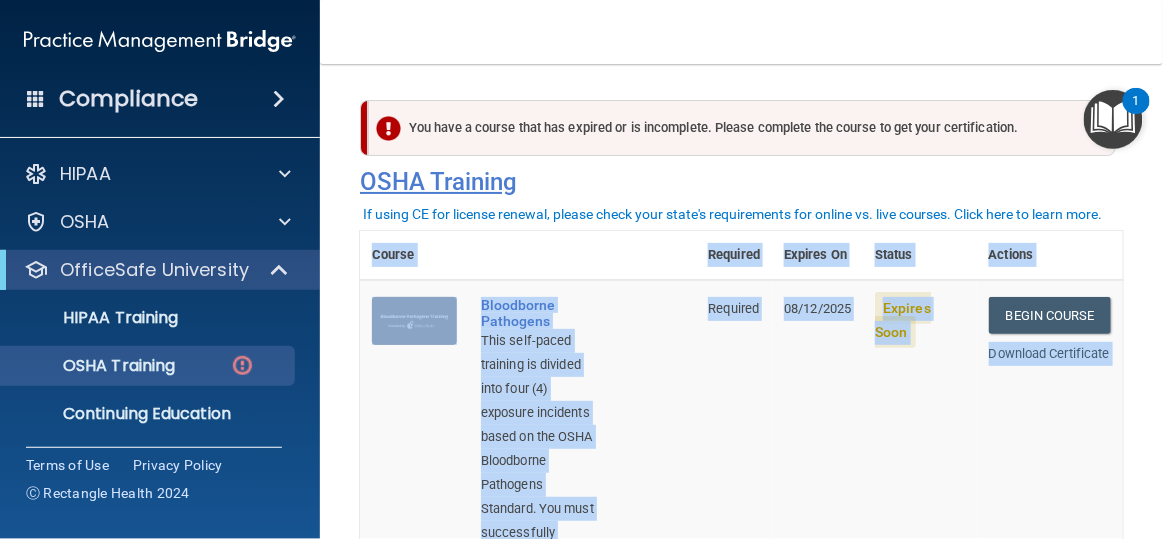 click on "OSHA Training" at bounding box center (741, 182) 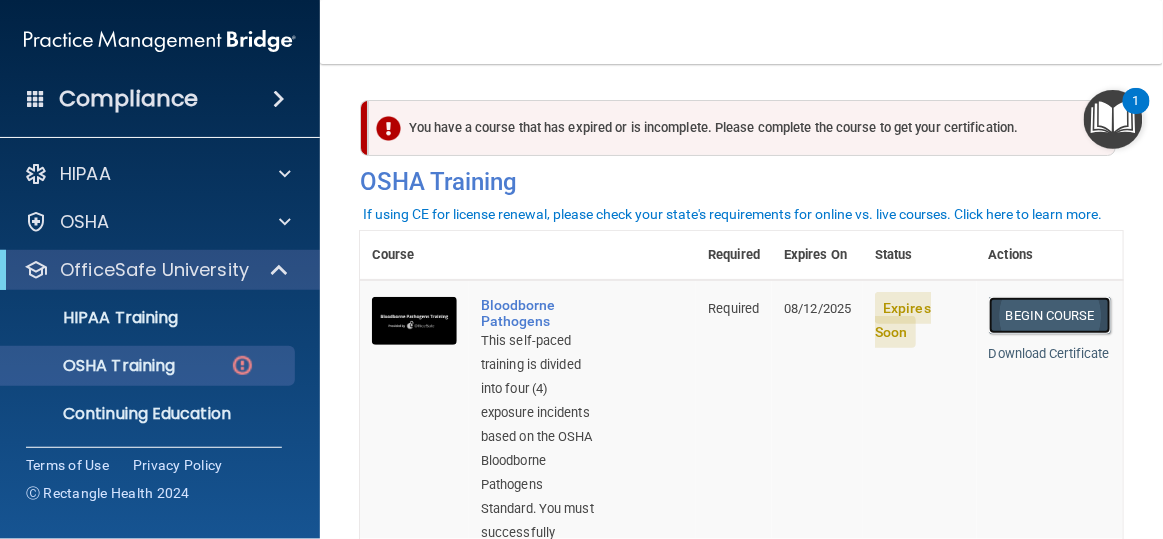 click on "Begin Course" at bounding box center [1050, 315] 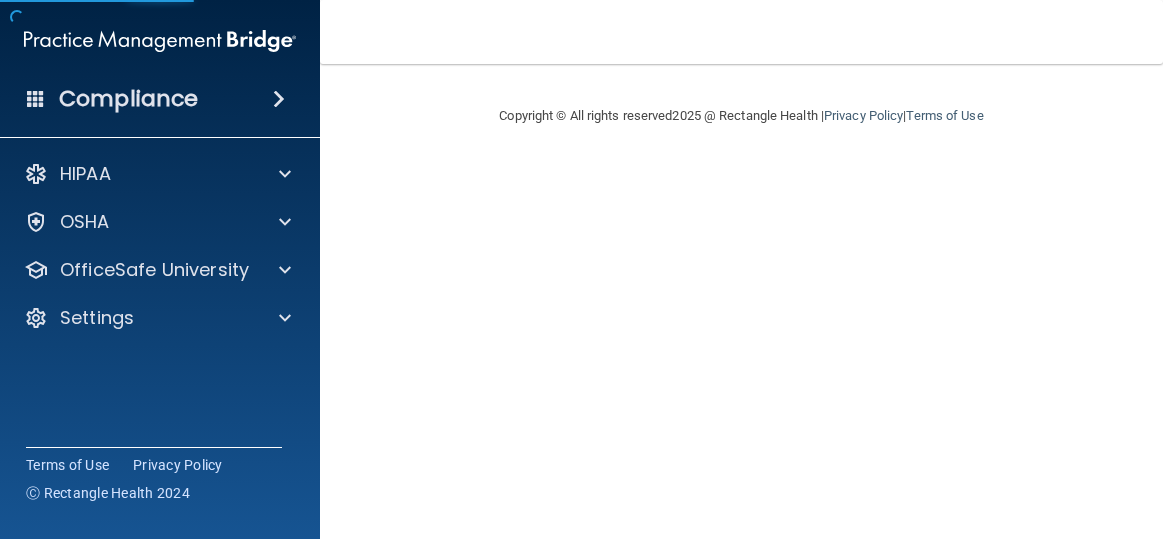 scroll, scrollTop: 0, scrollLeft: 0, axis: both 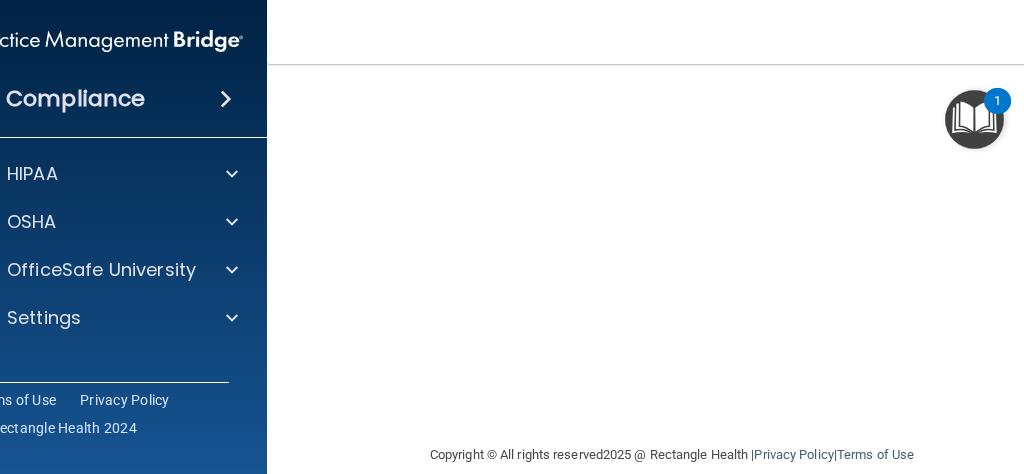 click on "Bloodborne Pathogens Training         This course doesn’t expire until [DATE]. Are you sure you want to take this course now?   Take the course anyway!" at bounding box center [672, 97] 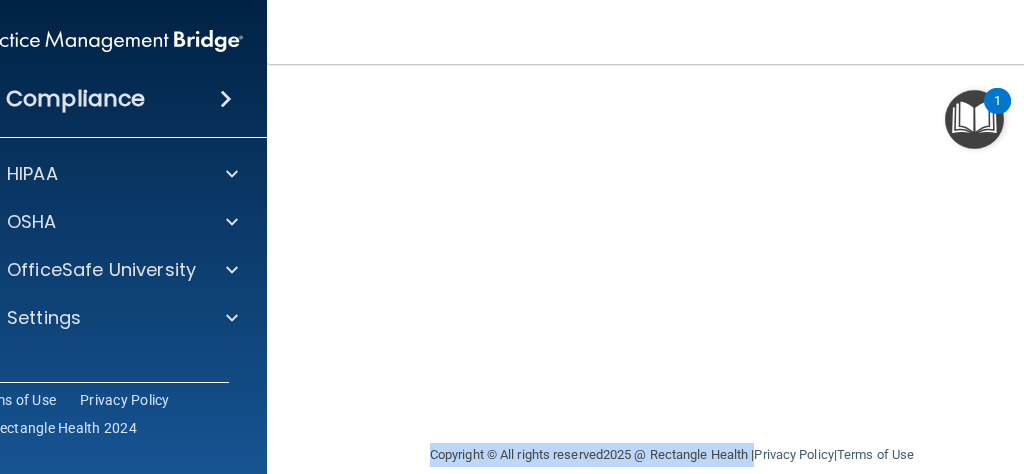 click on "Copyright © All rights reserved  2025 @ Rectangle Health |  Privacy Policy  |  Terms of Use" at bounding box center (672, 455) 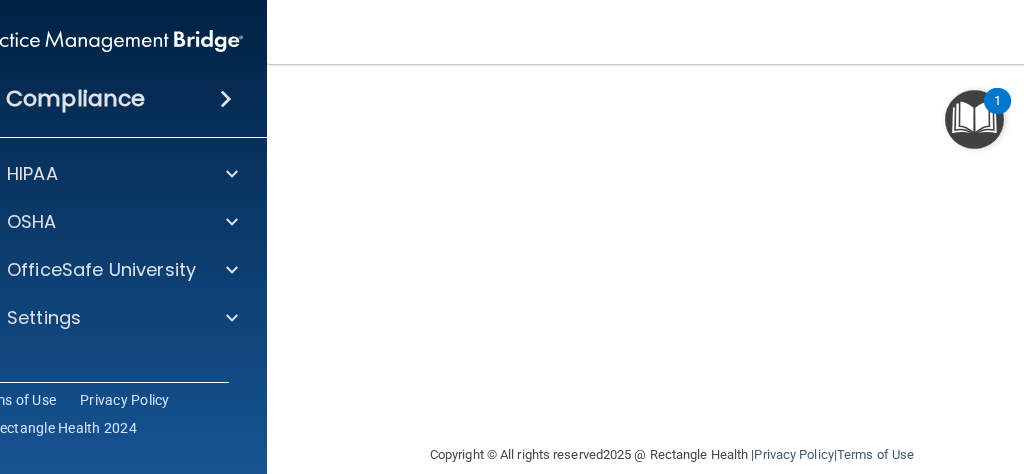 click on "Bloodborne Pathogens Training         This course doesn’t expire until 08/12/2025. Are you sure you want to take this course now?   Take the course anyway!" at bounding box center (672, 97) 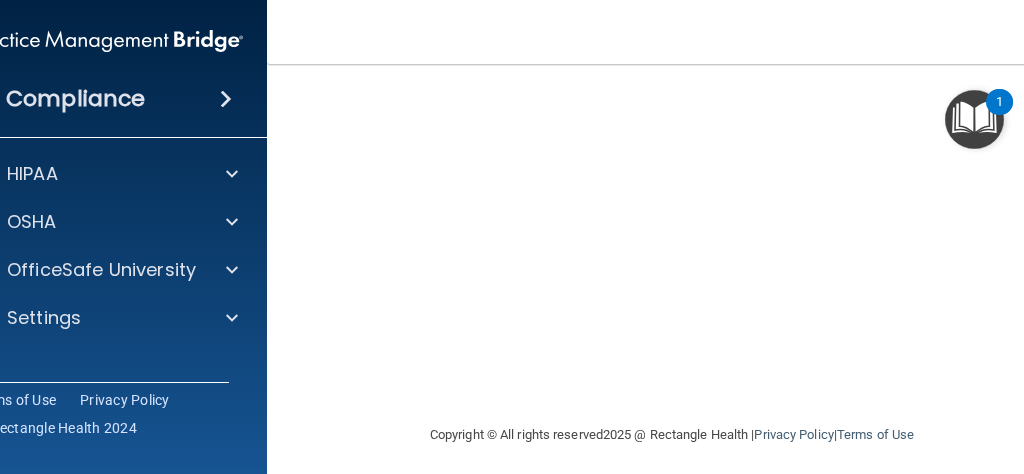 scroll, scrollTop: 381, scrollLeft: 0, axis: vertical 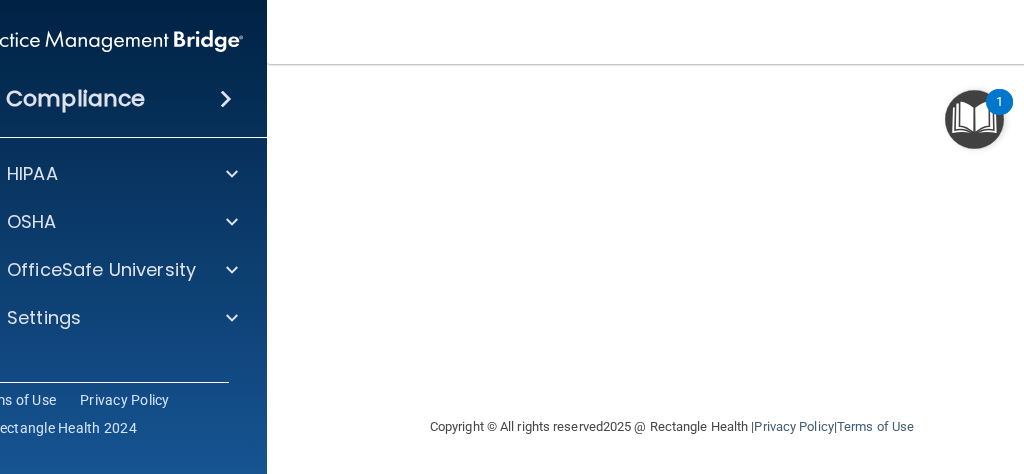 click on "Toggle navigation                                                                                                     Doreen Spiegle   doreen.s@aaristherapy.com                            Manage My Enterprise              Aaris Therapy Group     Manage My Location" at bounding box center [672, 32] 